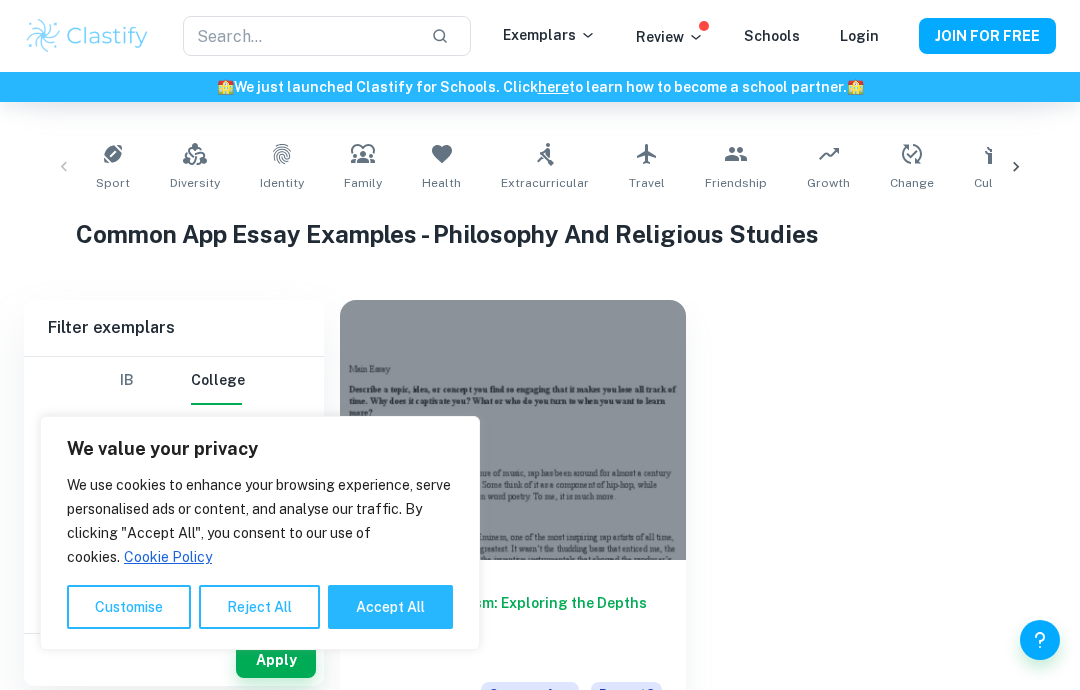 scroll, scrollTop: 369, scrollLeft: 0, axis: vertical 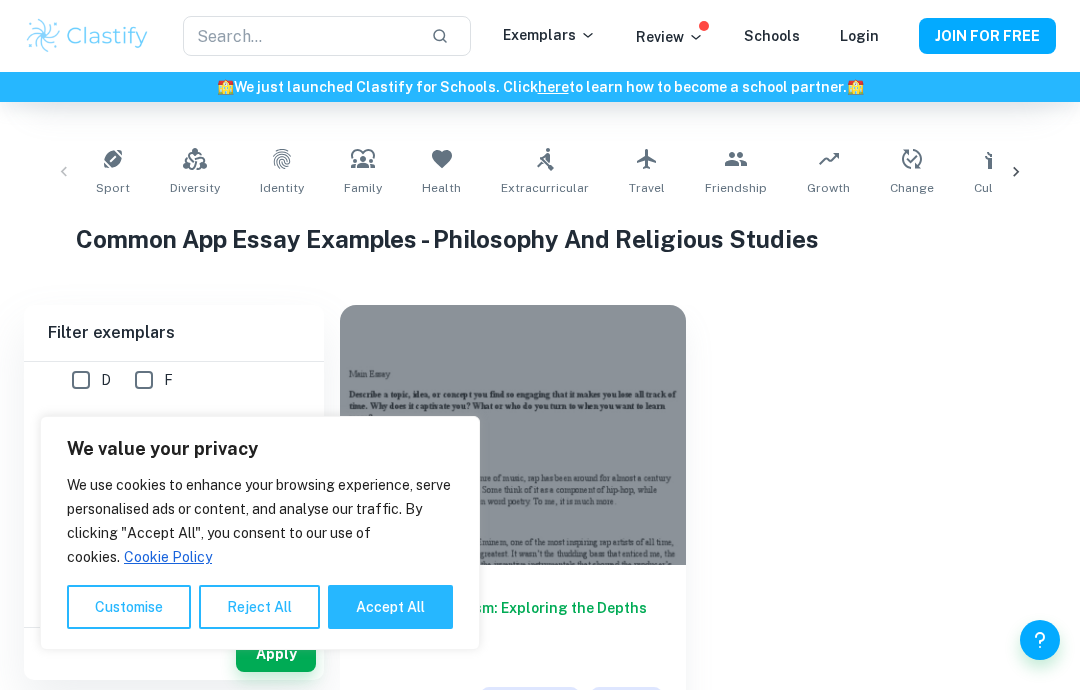 click on "Accept All" at bounding box center [390, 607] 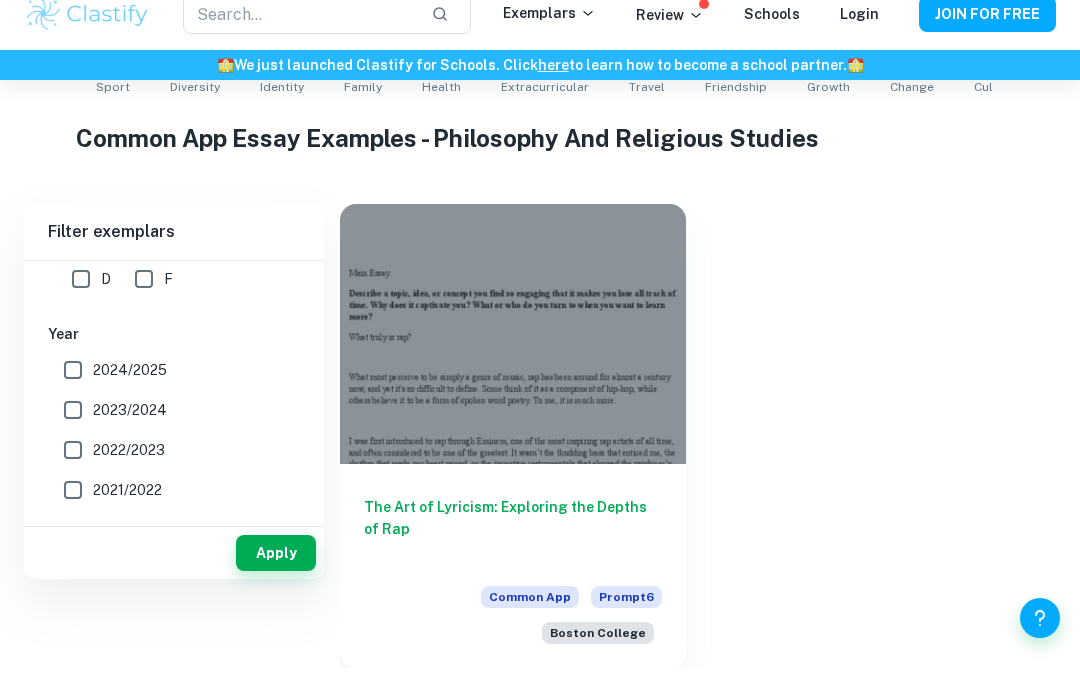 scroll, scrollTop: 484, scrollLeft: 0, axis: vertical 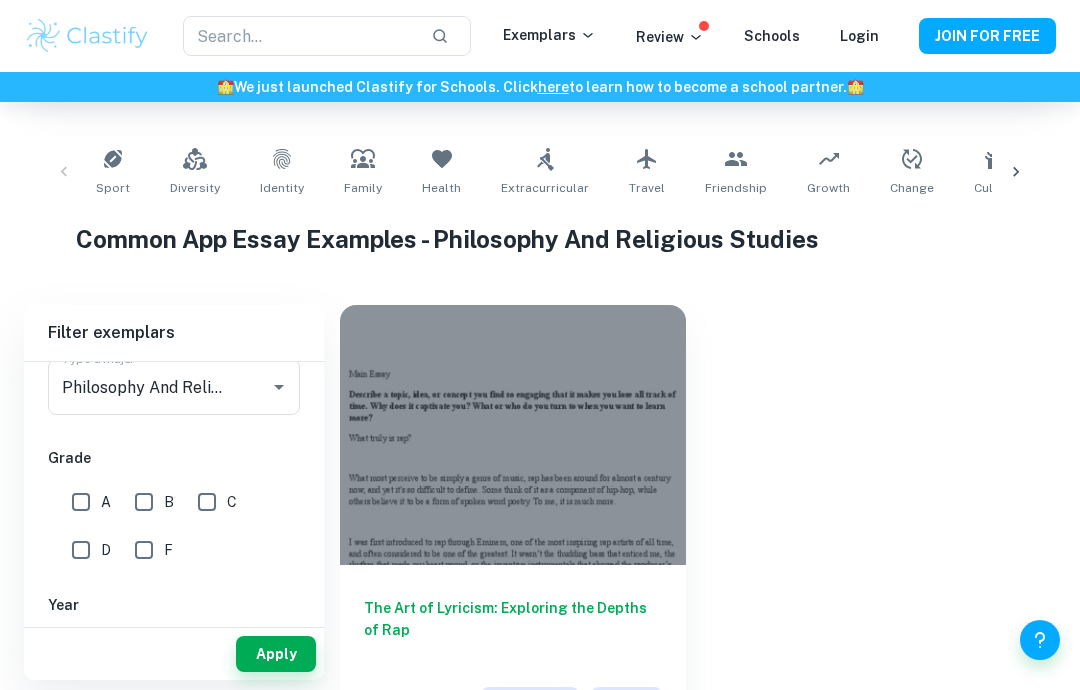 click at bounding box center (513, 435) 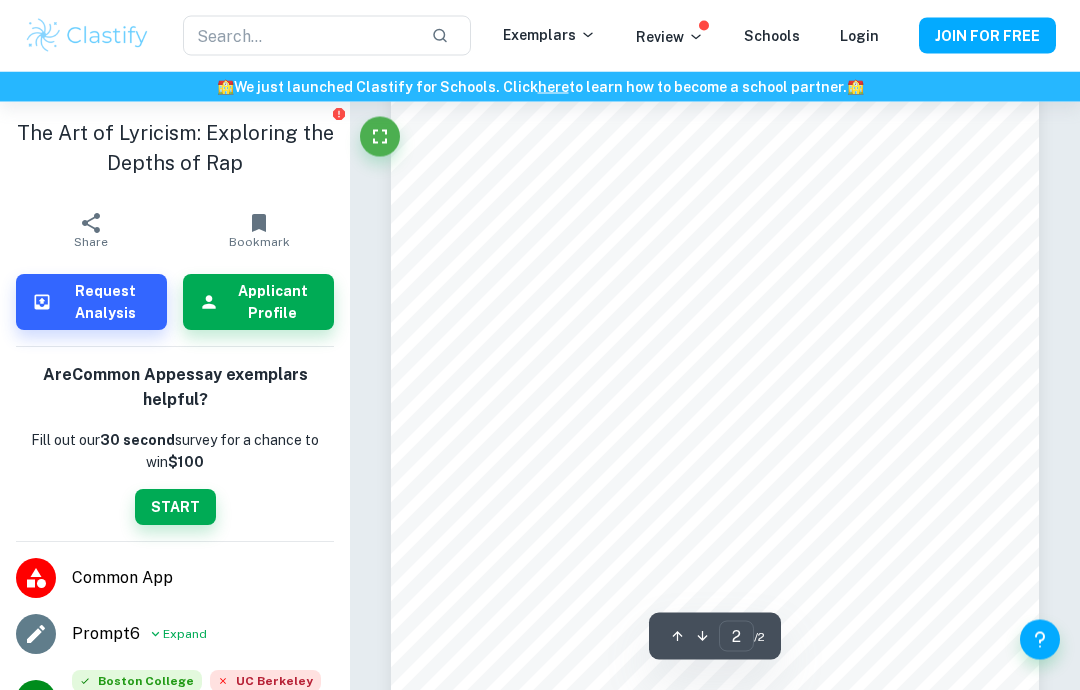 scroll, scrollTop: 1319, scrollLeft: 0, axis: vertical 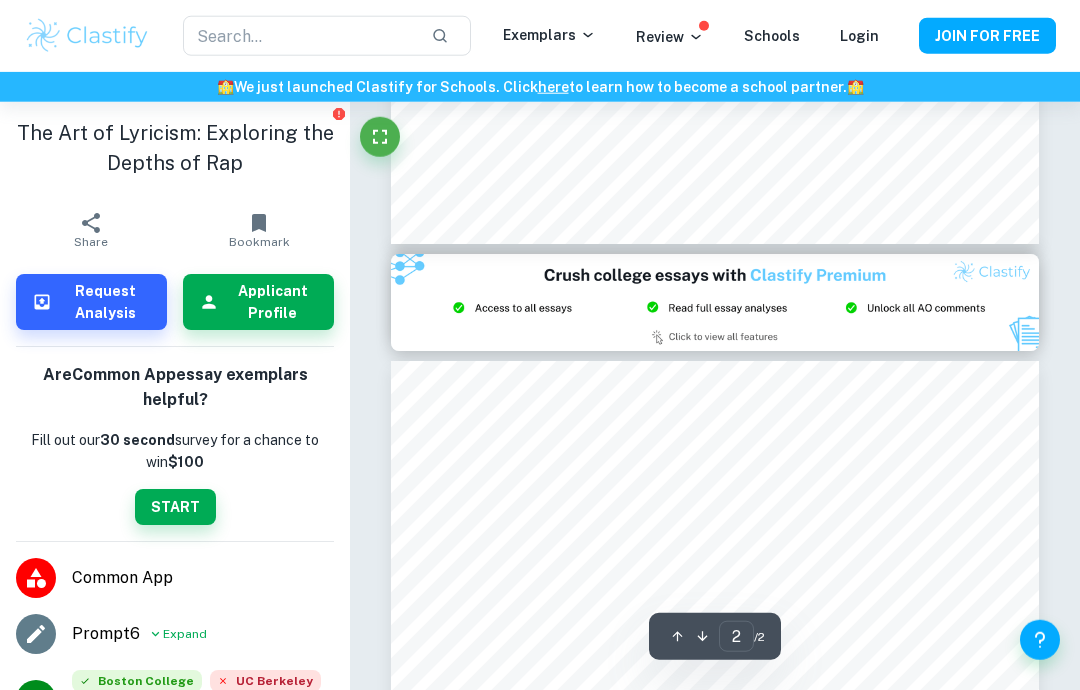 type on "1" 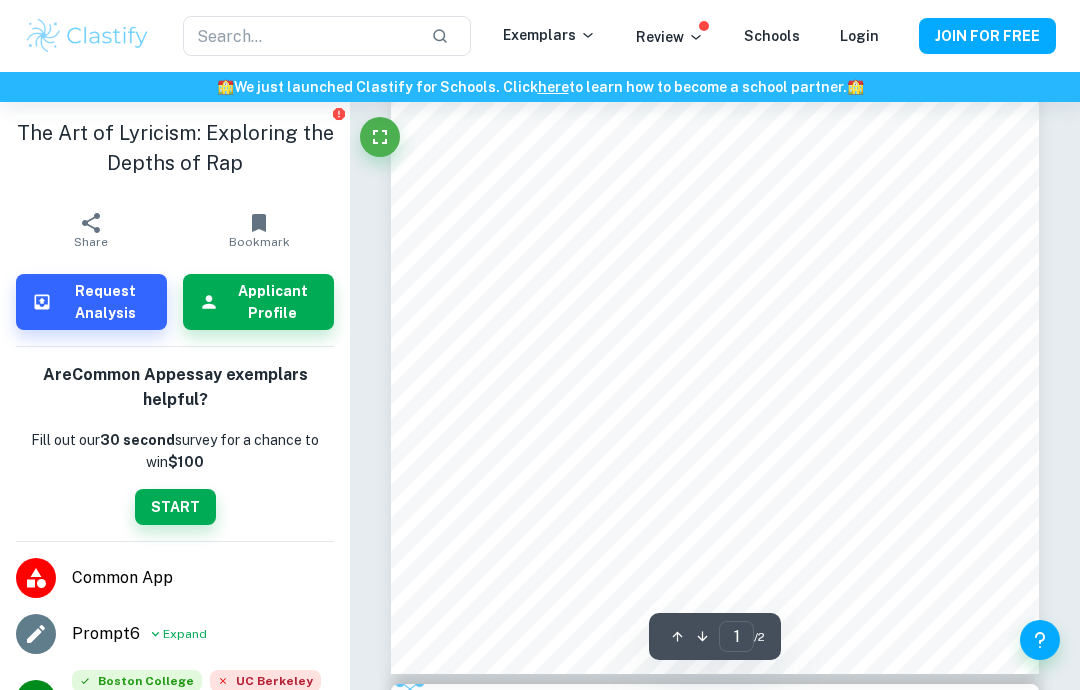 scroll, scrollTop: 361, scrollLeft: 0, axis: vertical 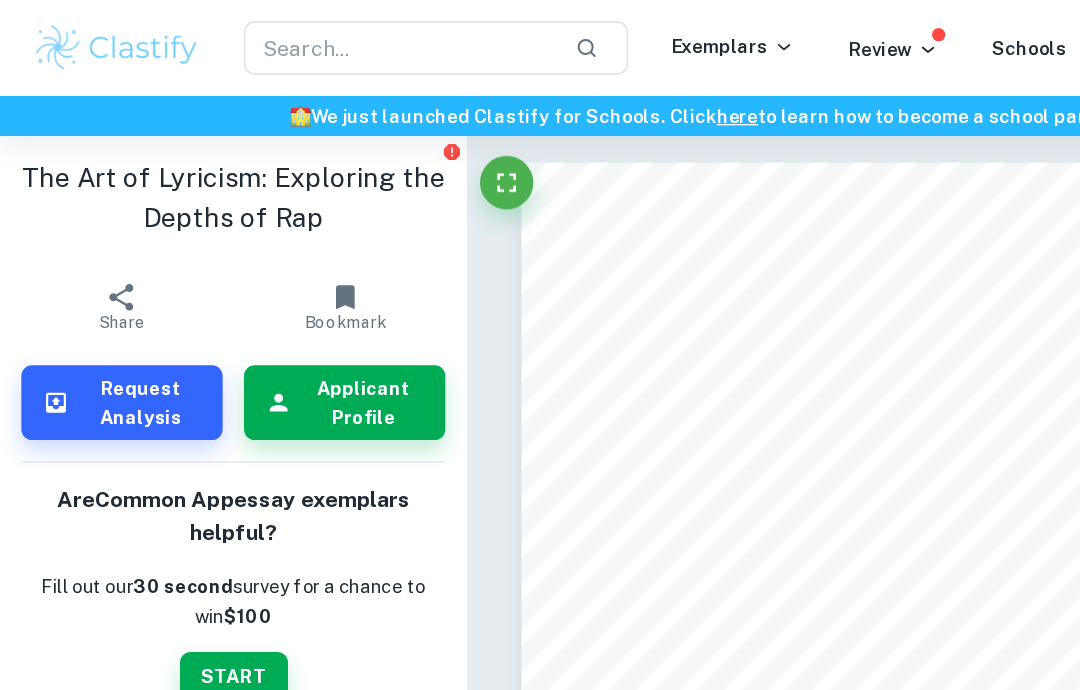 click at bounding box center (87, 36) 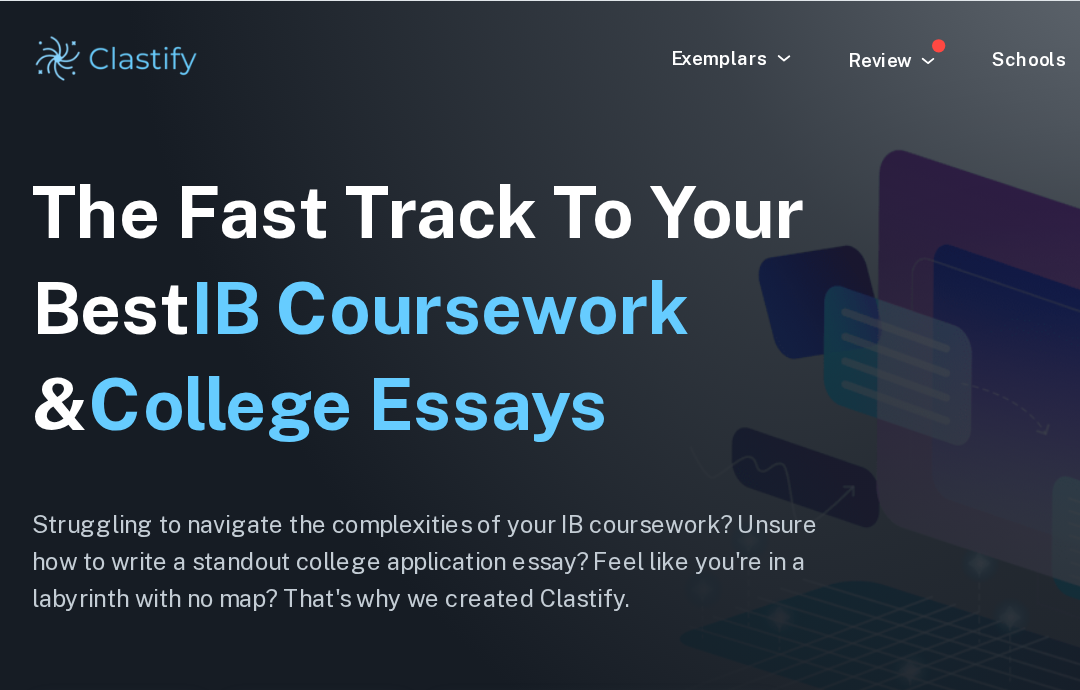 scroll, scrollTop: 0, scrollLeft: 0, axis: both 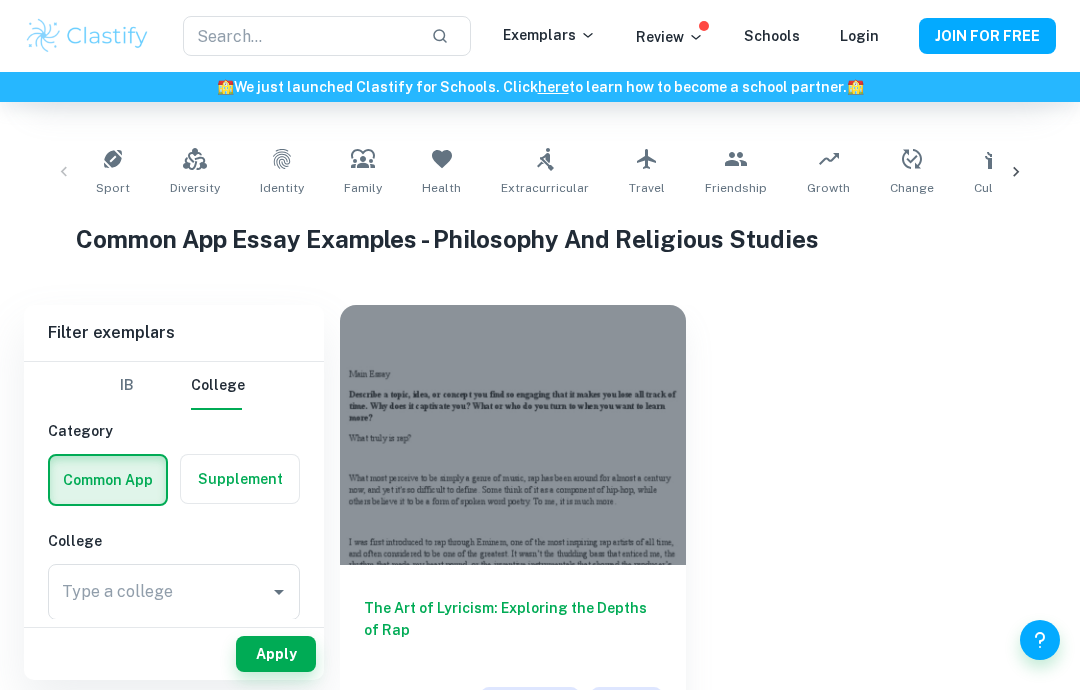 click on "IB" at bounding box center [127, 386] 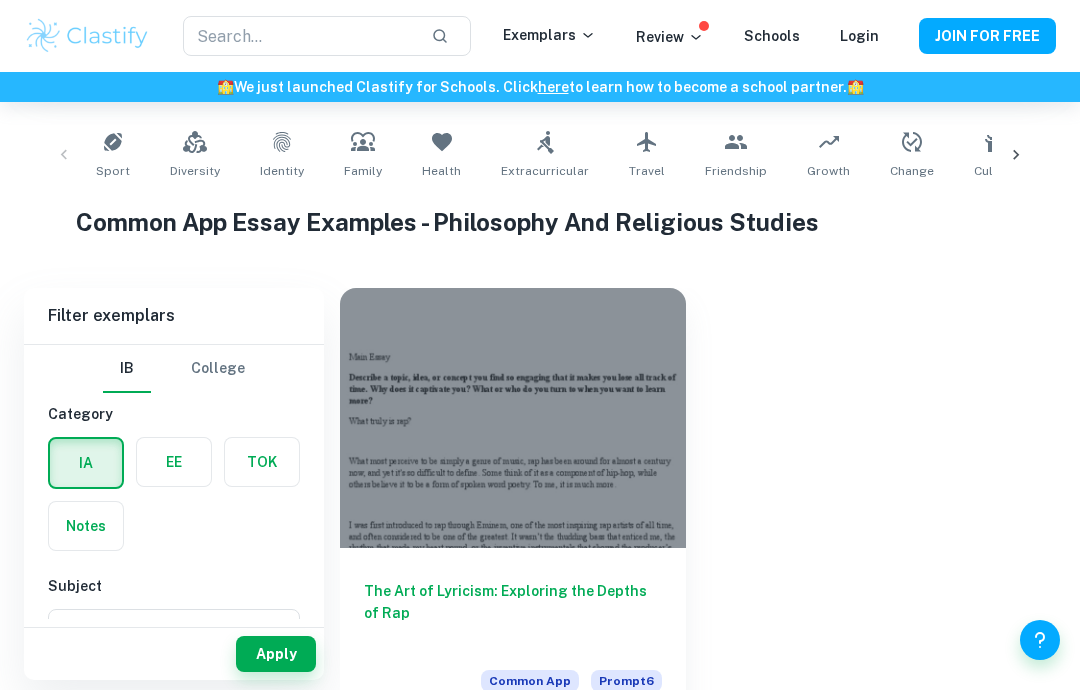 scroll, scrollTop: 369, scrollLeft: 0, axis: vertical 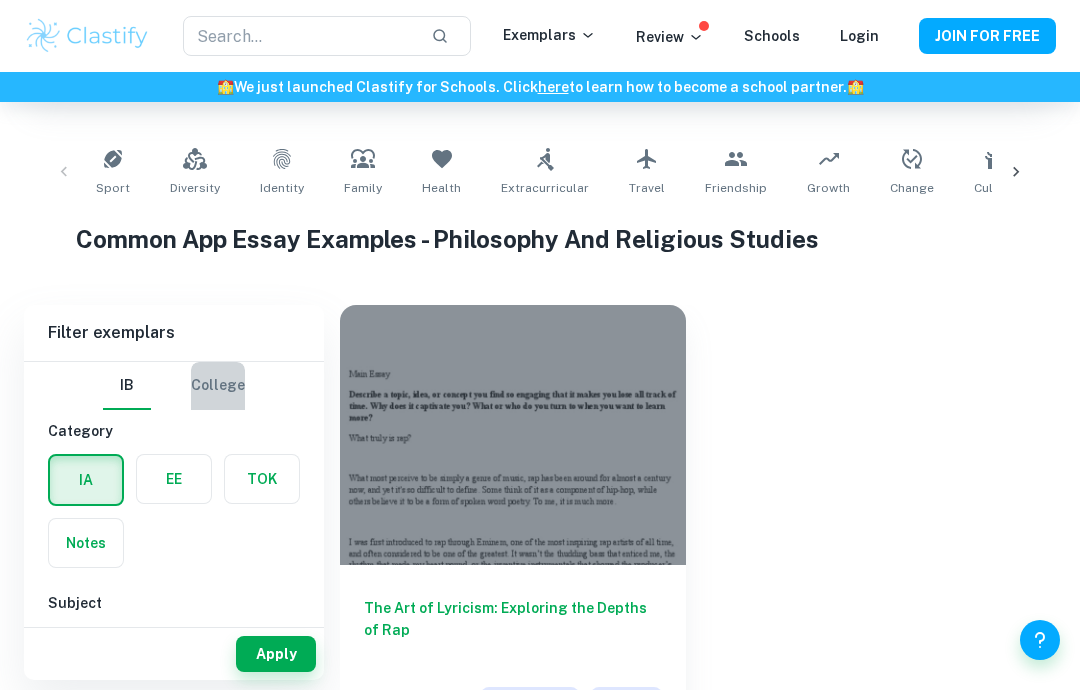 click on "College" at bounding box center [218, 386] 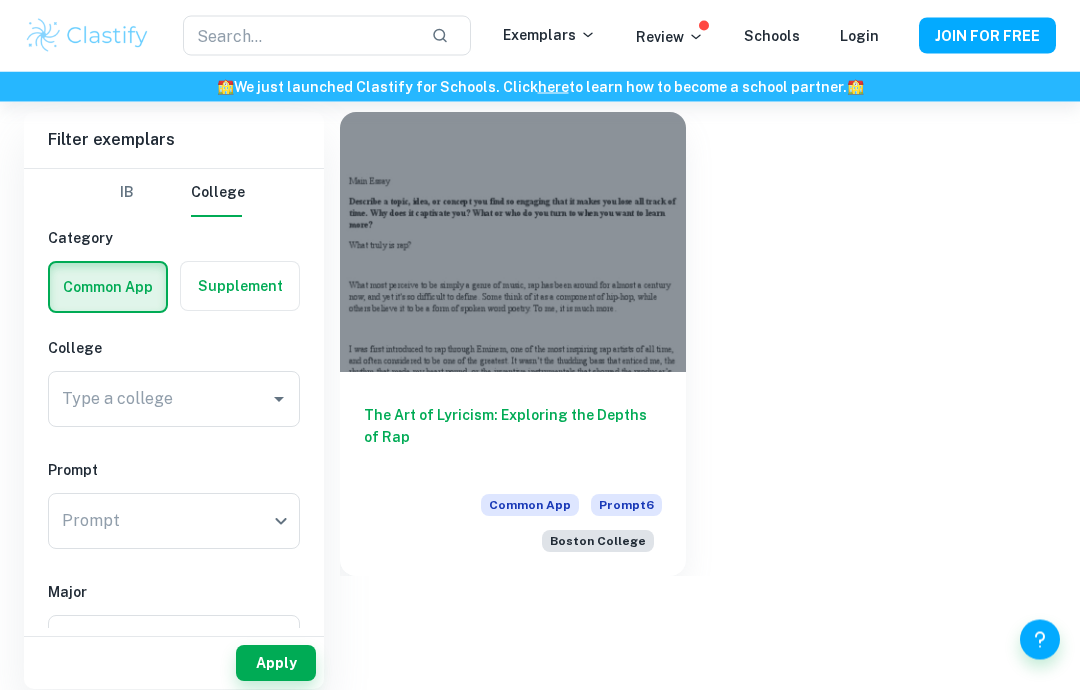 scroll, scrollTop: 458, scrollLeft: 0, axis: vertical 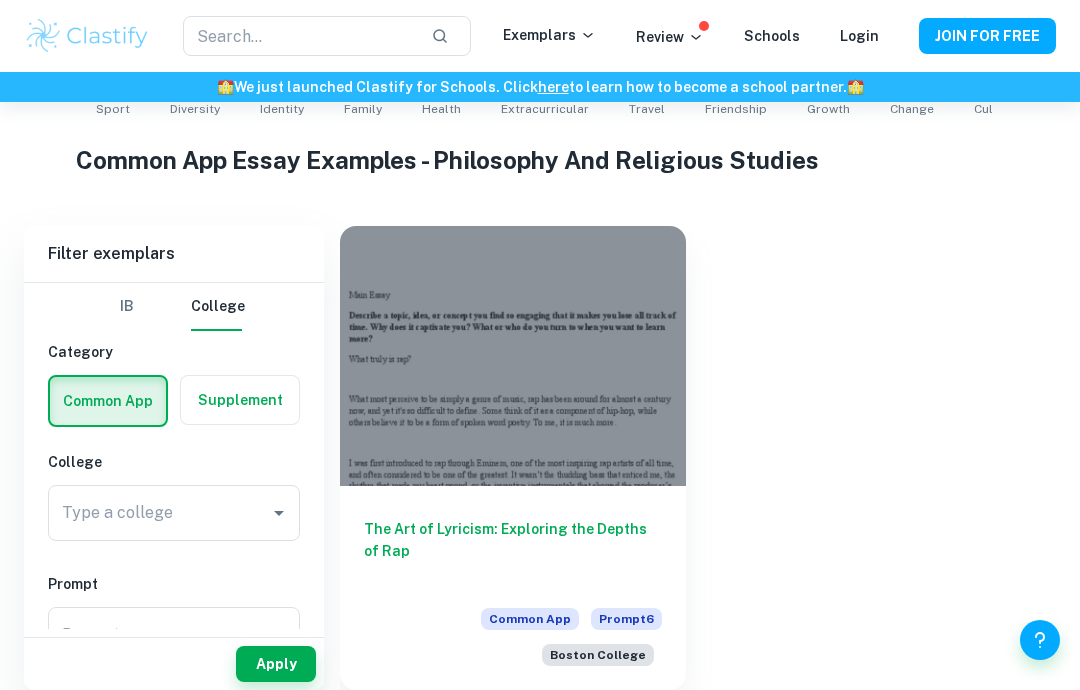 click on "The Art of Lyricism: Exploring the Depths of Rap" at bounding box center [513, 551] 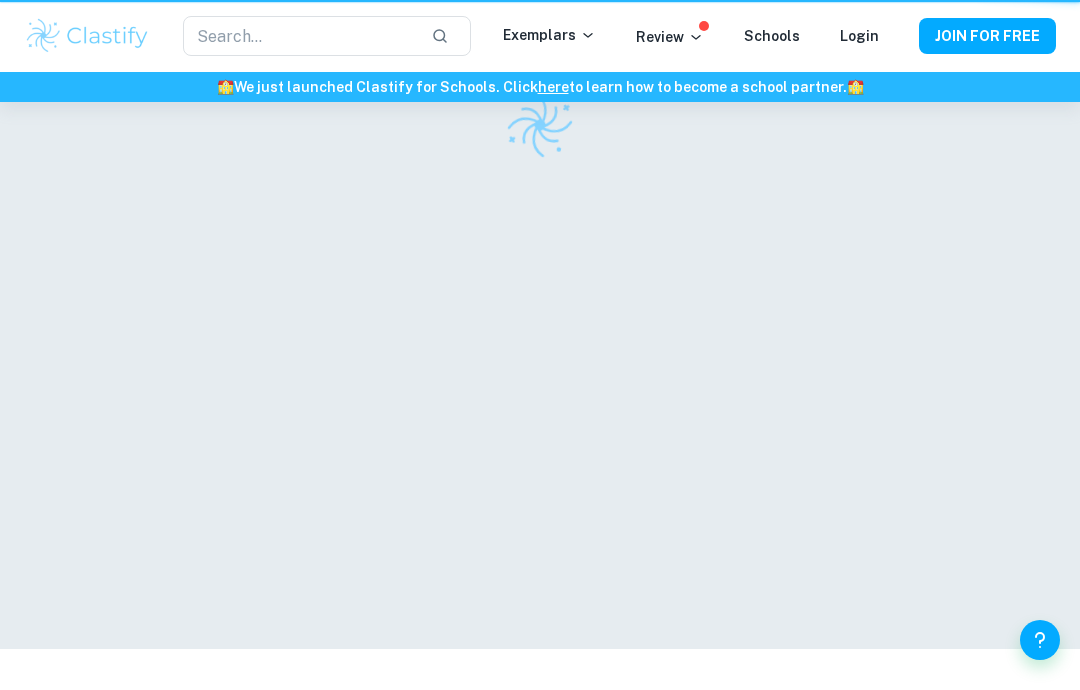 scroll, scrollTop: 0, scrollLeft: 0, axis: both 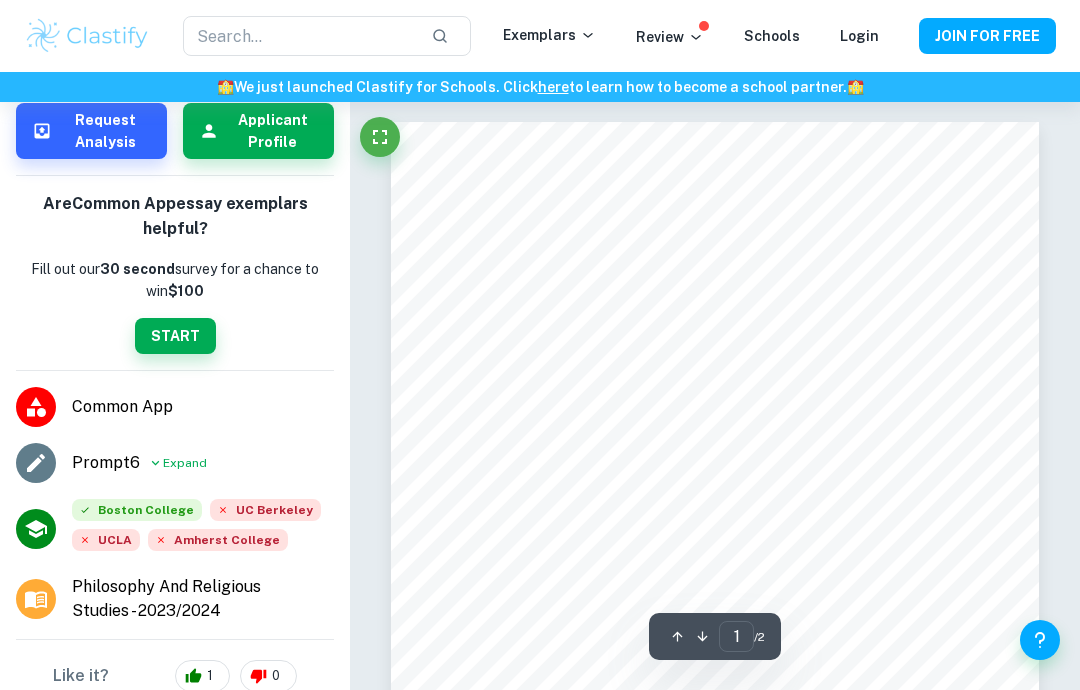 click 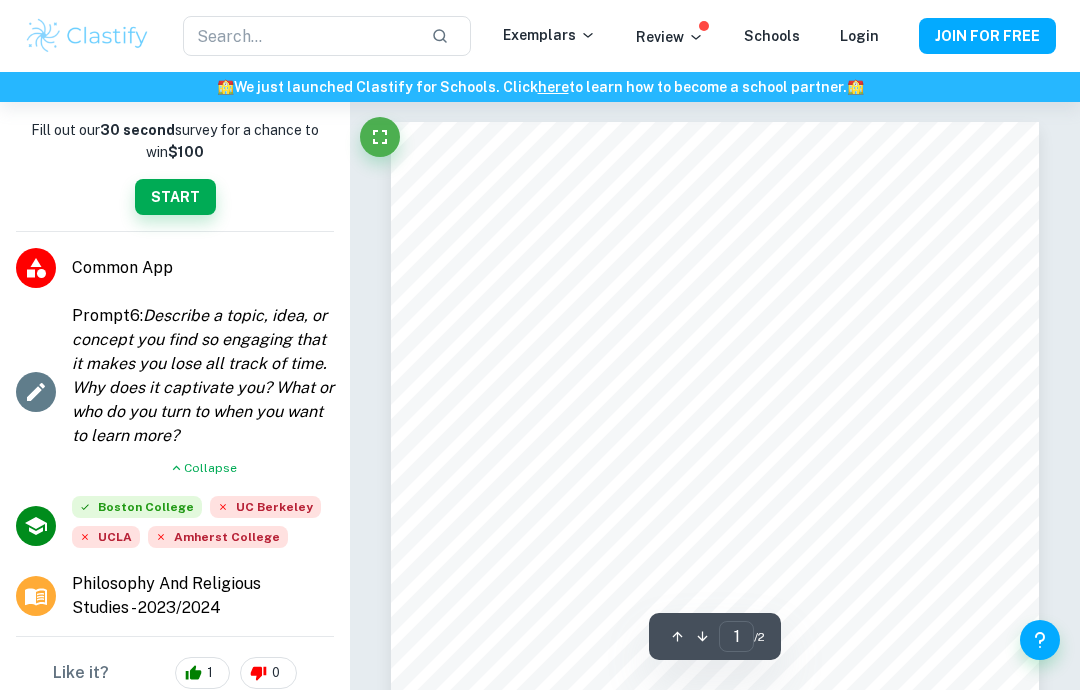 scroll, scrollTop: 307, scrollLeft: 0, axis: vertical 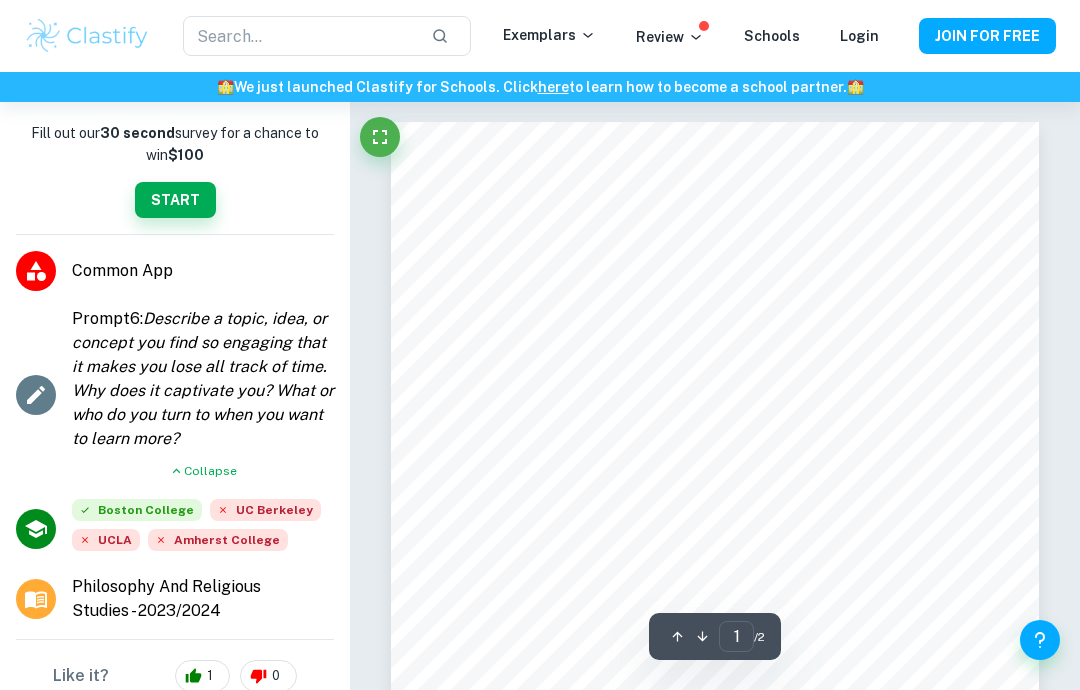 click 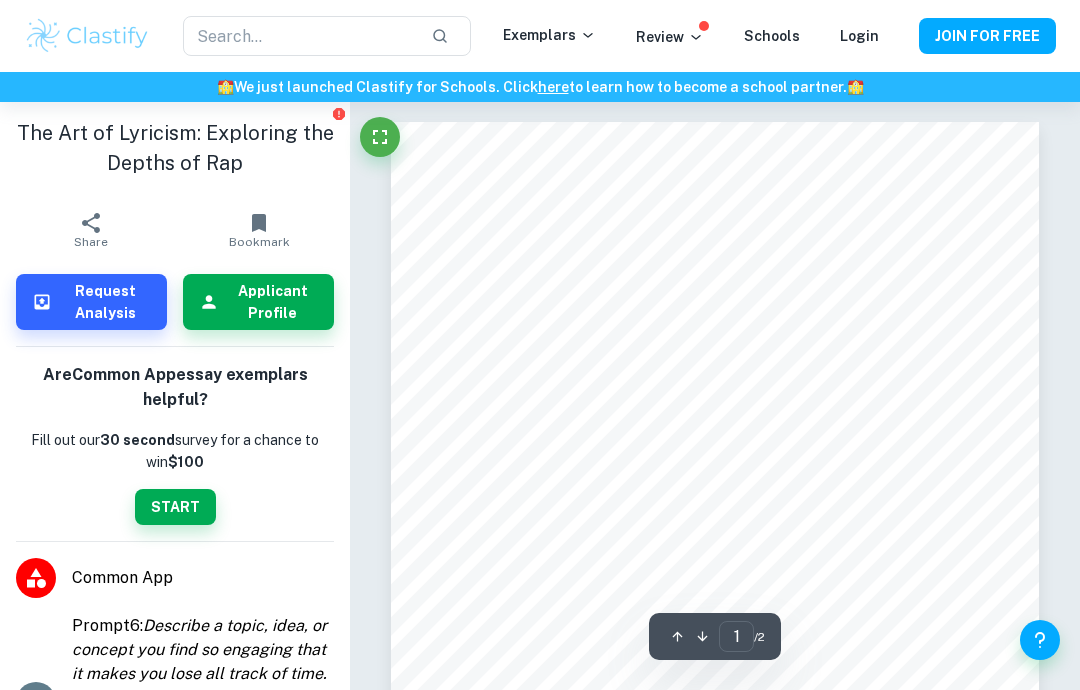 scroll, scrollTop: 0, scrollLeft: 0, axis: both 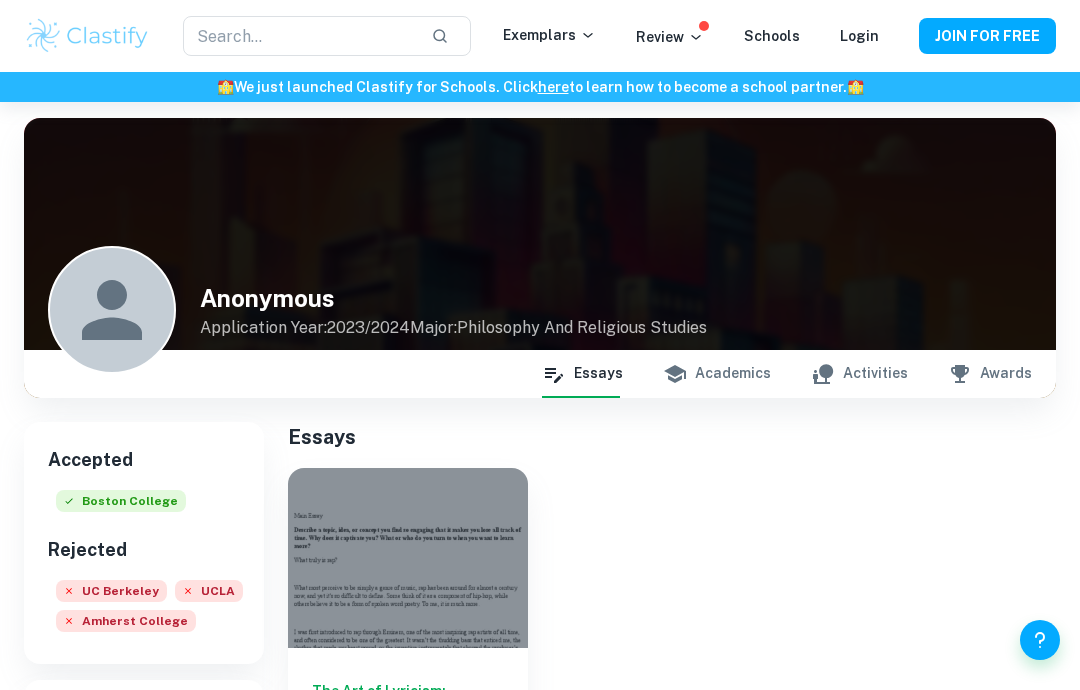 click on "Academics" at bounding box center [717, 374] 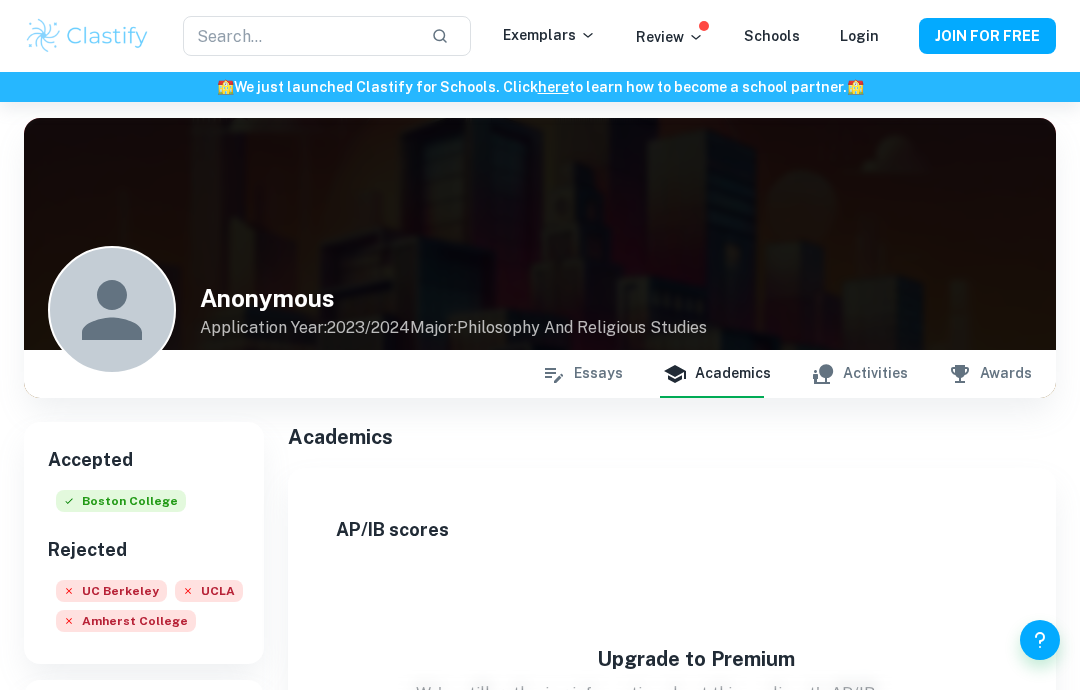 click on "Activities" at bounding box center (859, 374) 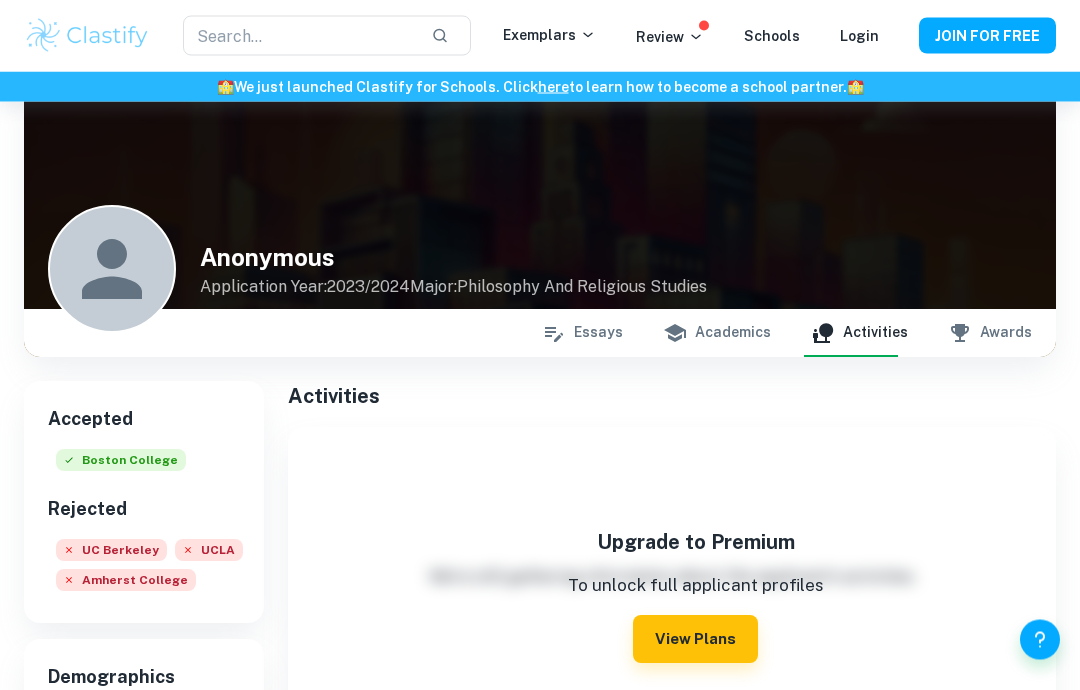 scroll, scrollTop: 0, scrollLeft: 0, axis: both 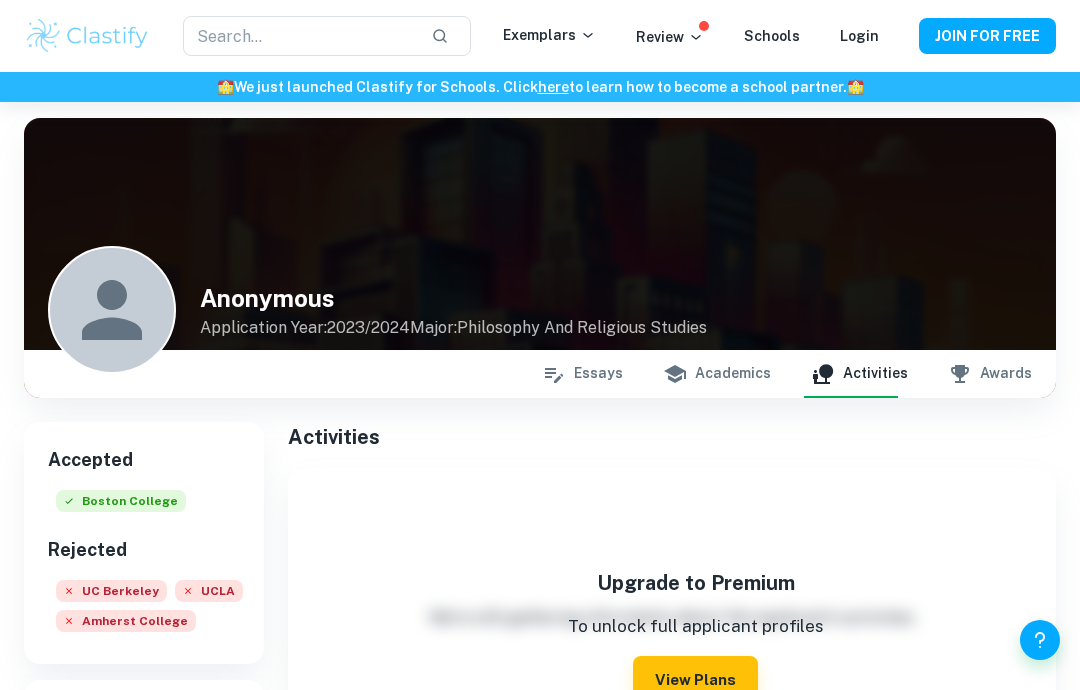 click on "Awards" at bounding box center (990, 374) 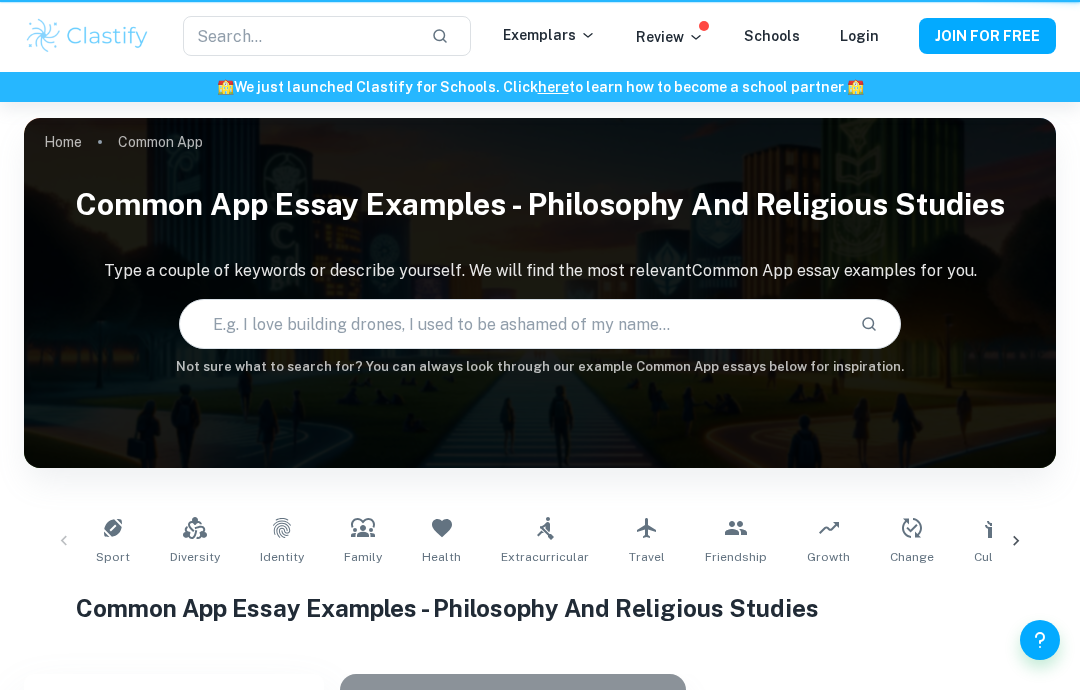 scroll, scrollTop: 449, scrollLeft: 0, axis: vertical 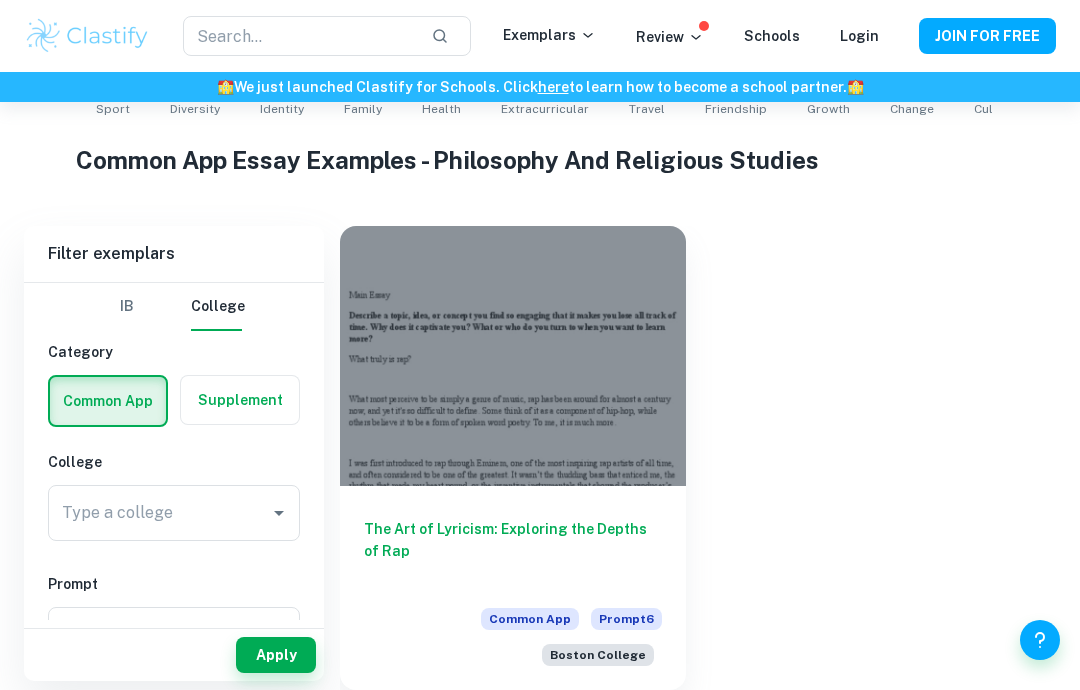 click on "The Art of Lyricism: Exploring the Depths of Rap" at bounding box center (513, 551) 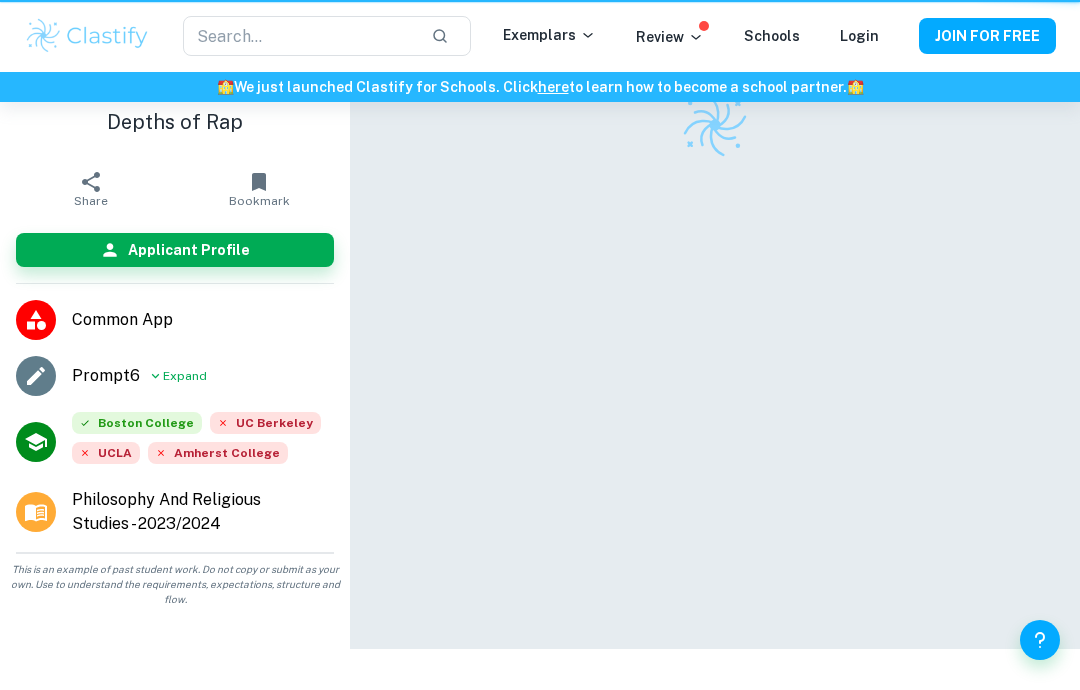 scroll, scrollTop: 0, scrollLeft: 0, axis: both 